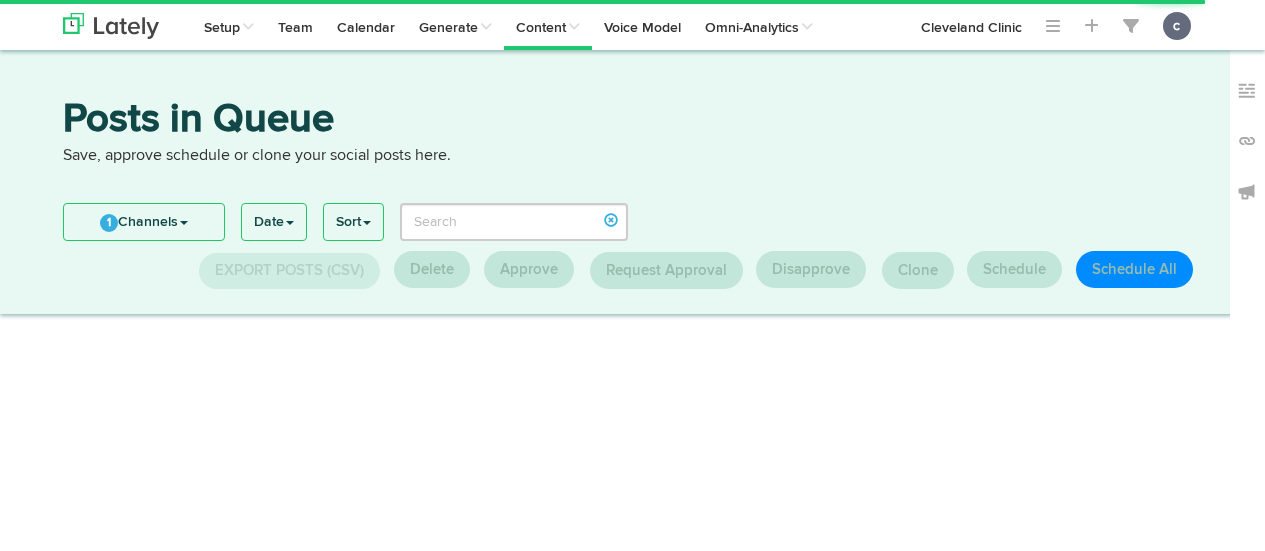 scroll, scrollTop: 0, scrollLeft: 0, axis: both 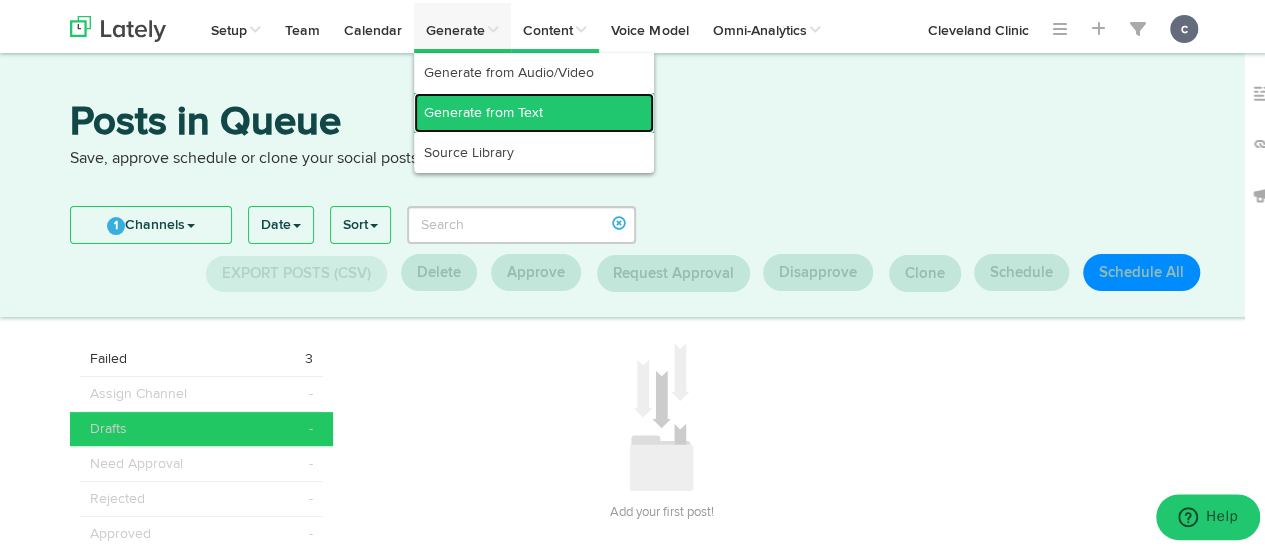 click on "Generate from Text" at bounding box center (534, 110) 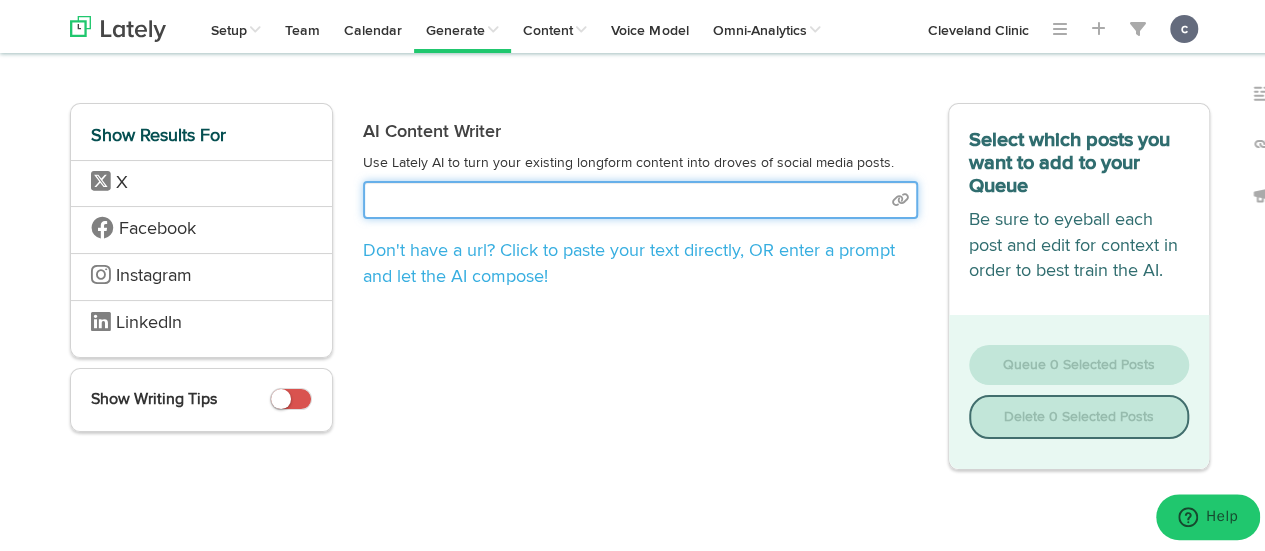 click at bounding box center (640, 197) 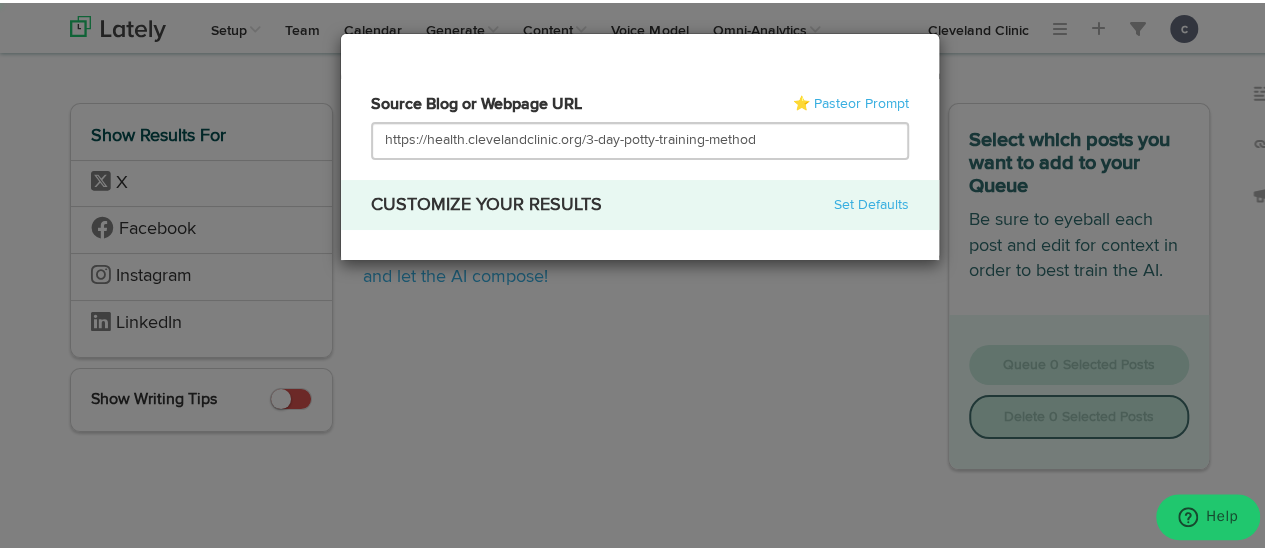 type on "https://health.clevelandclinic.org/3-day-potty-training-method" 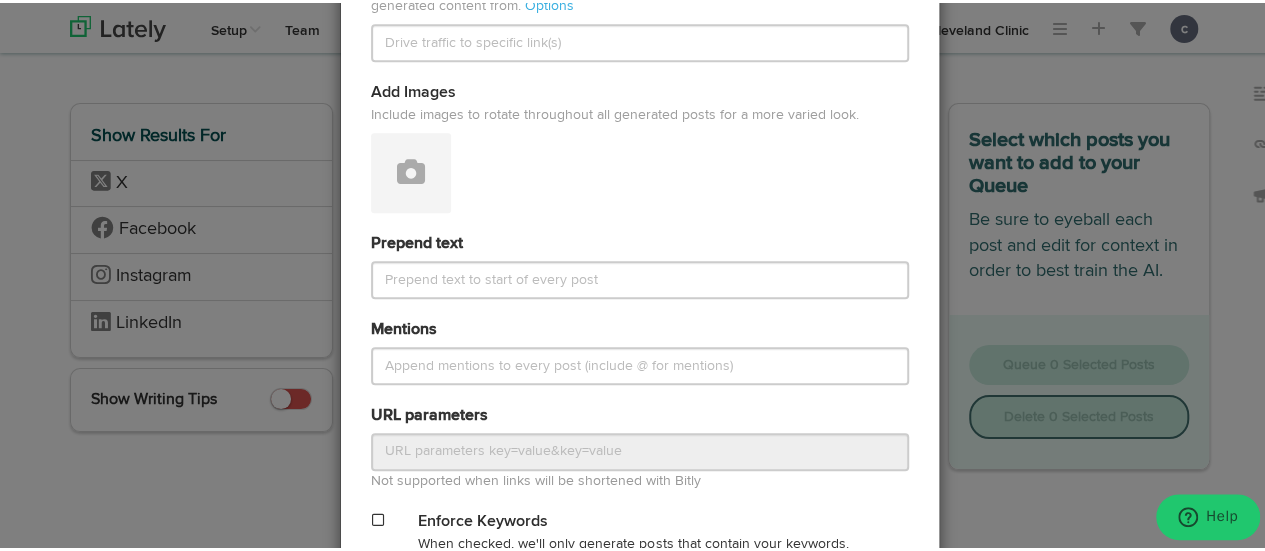 scroll, scrollTop: 1016, scrollLeft: 0, axis: vertical 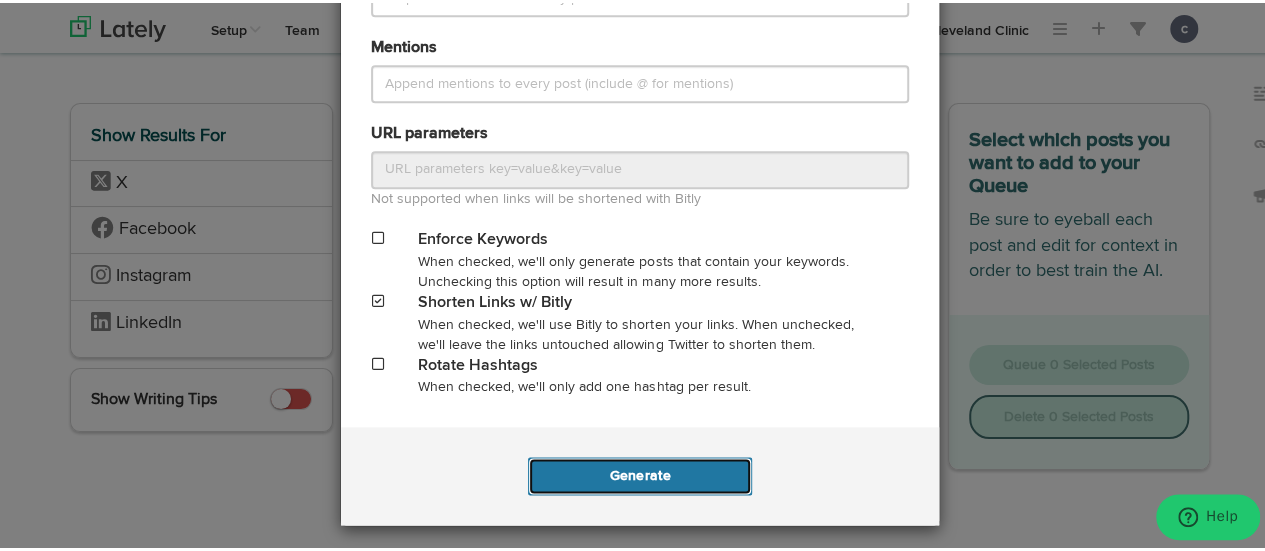 click on "Generate" at bounding box center (639, 473) 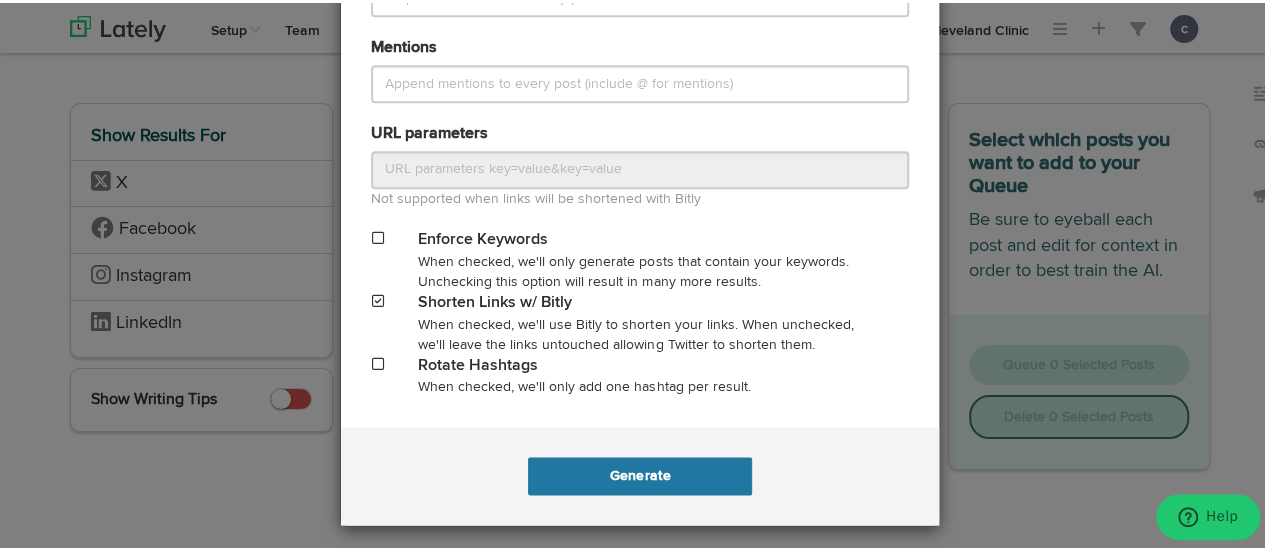 scroll, scrollTop: 0, scrollLeft: 0, axis: both 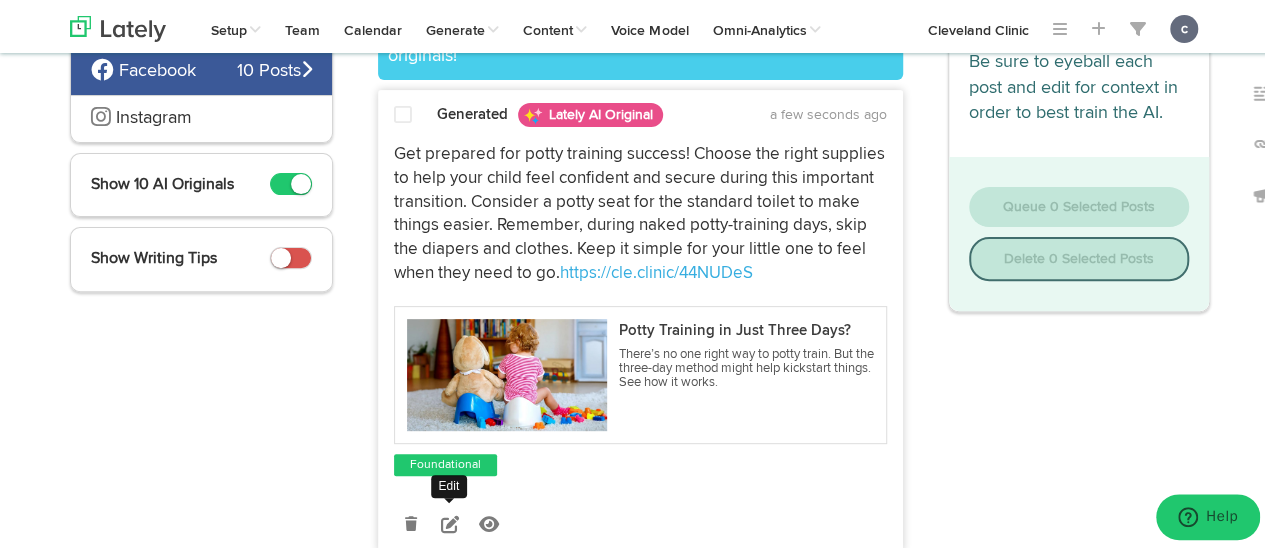 click at bounding box center (0, 0) 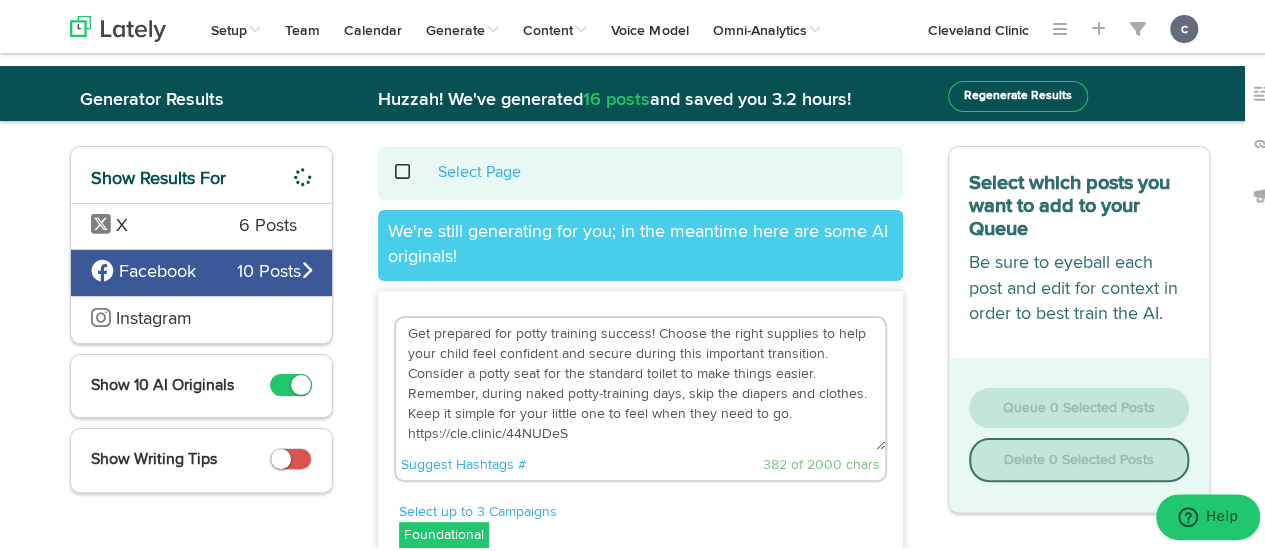 scroll, scrollTop: 7, scrollLeft: 0, axis: vertical 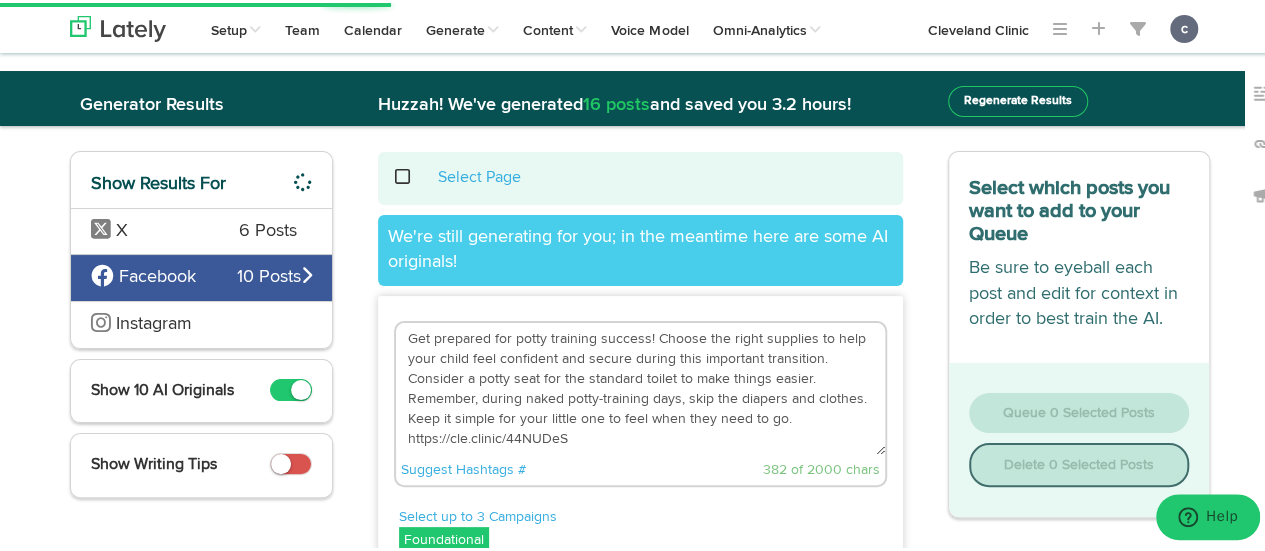 drag, startPoint x: 760, startPoint y: 405, endPoint x: 366, endPoint y: 314, distance: 404.37234 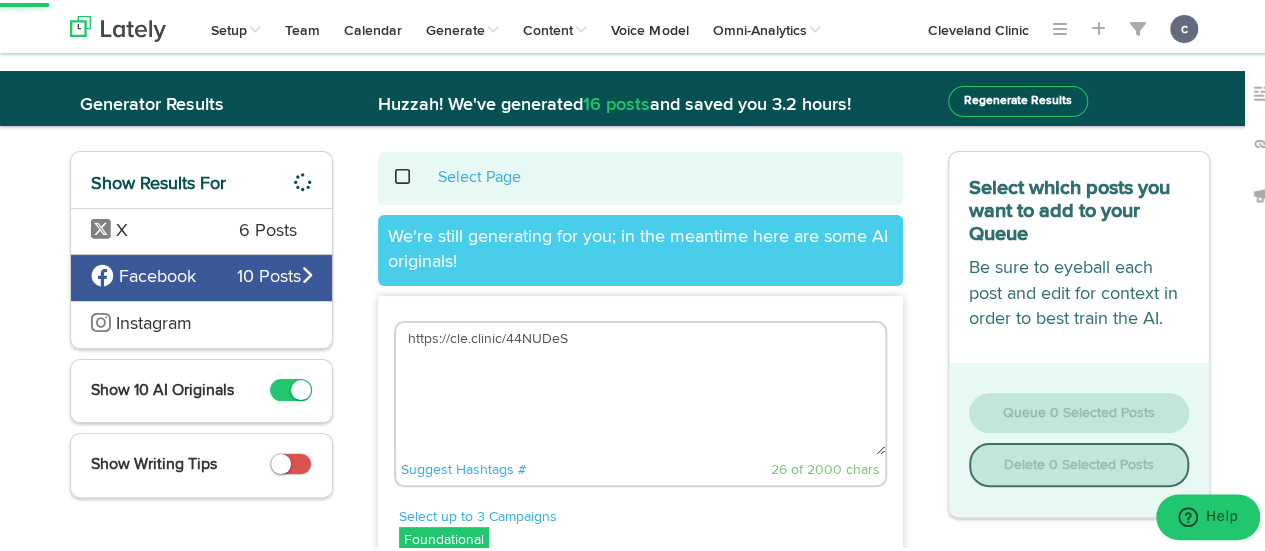 paste on "Three-day potty training is pretty much what it sounds like: It’s an intensive three-day process where potty training is the only thing on the agenda and diapers are off the table — hence, its other name, “naked potty training.”" 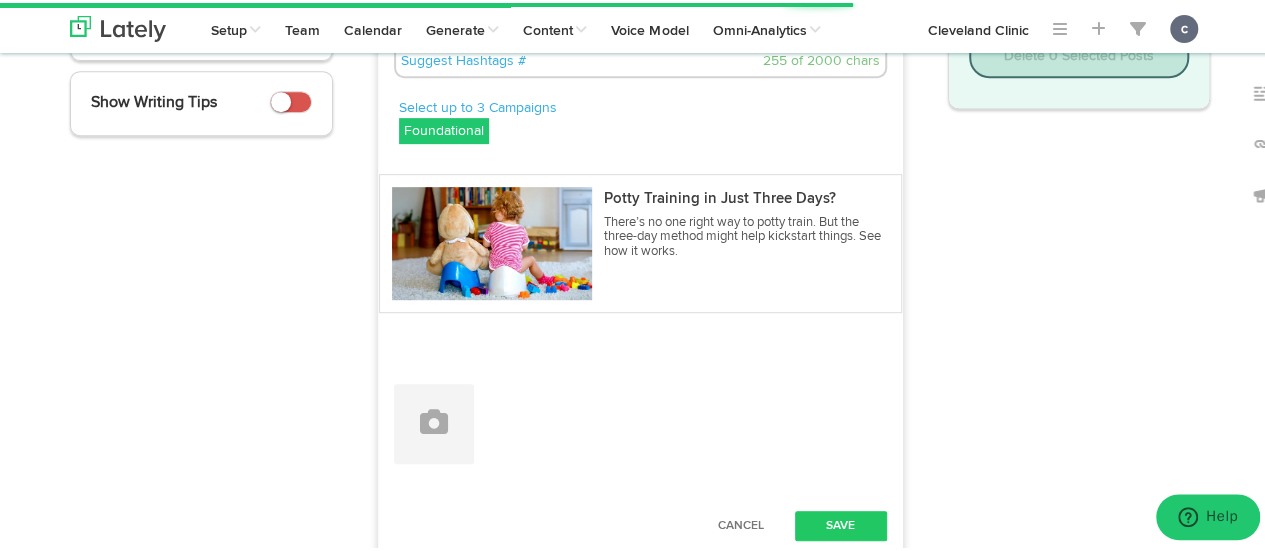 scroll, scrollTop: 417, scrollLeft: 0, axis: vertical 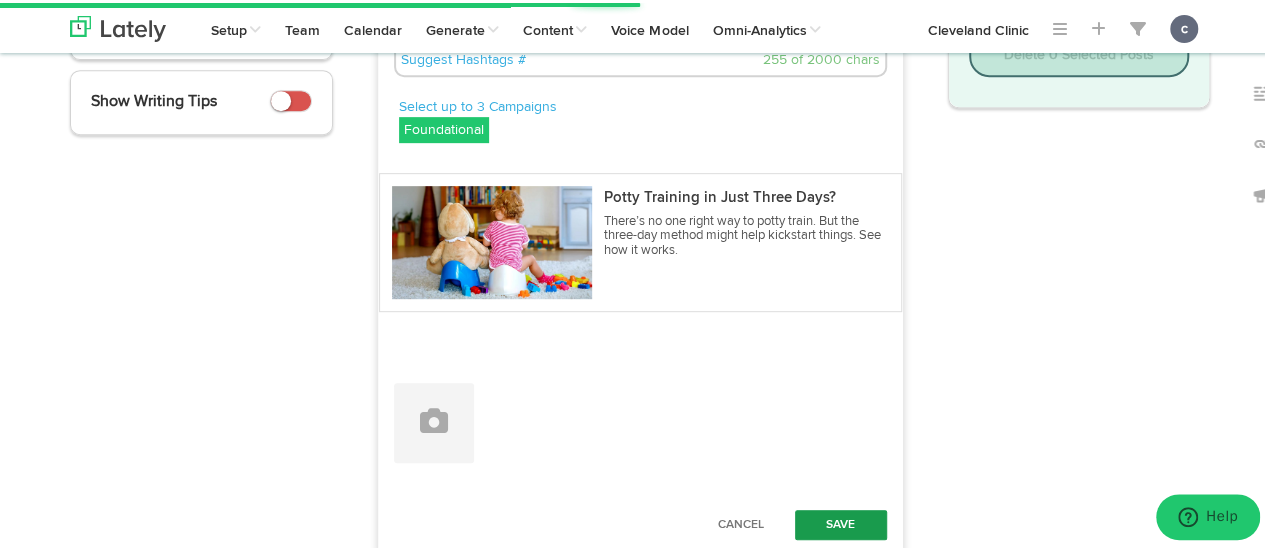 type on "Three-day potty training is pretty much what it sounds like: It’s an intensive three-day process where potty training is the only thing on the agenda and diapers are off the table — hence, its other name, “naked potty training.” https://cle.clinic/44NUDeS" 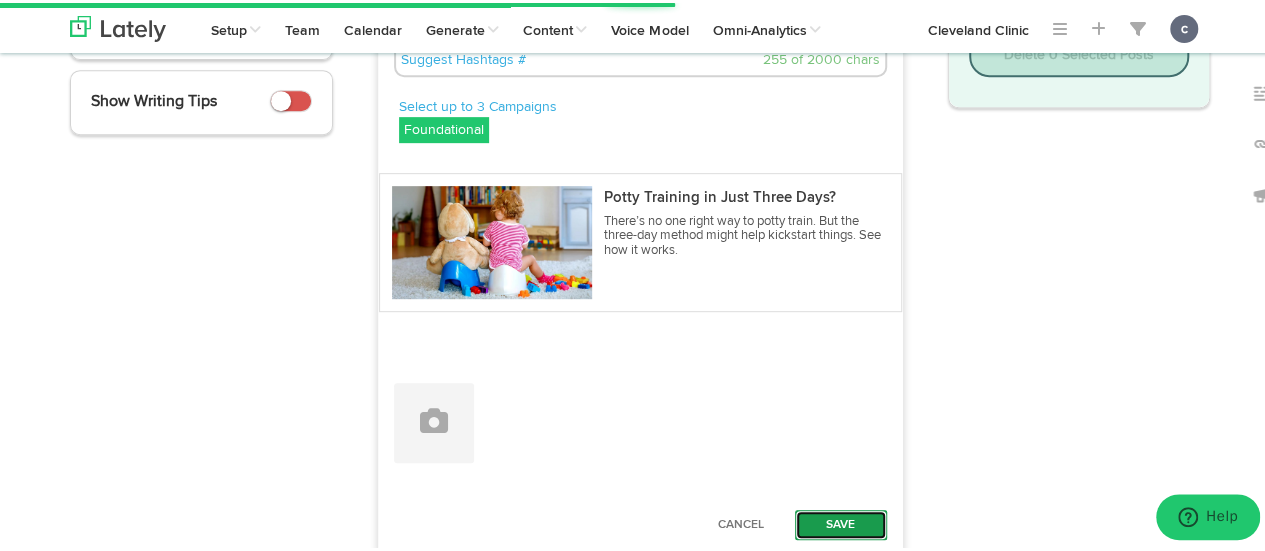 click on "Save" at bounding box center (841, 522) 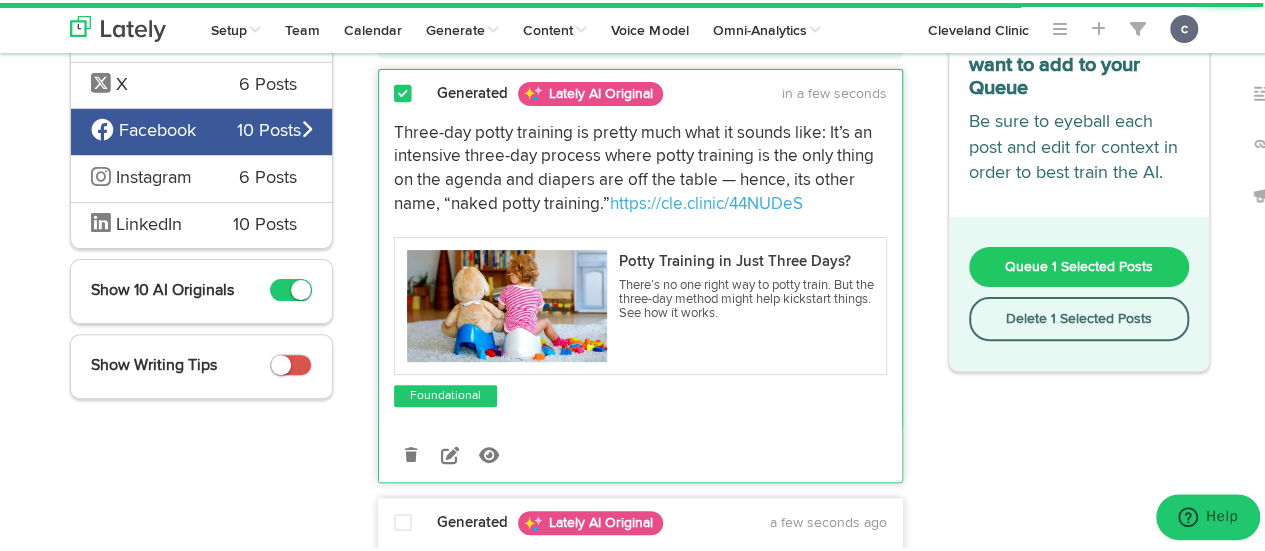 scroll, scrollTop: 96, scrollLeft: 0, axis: vertical 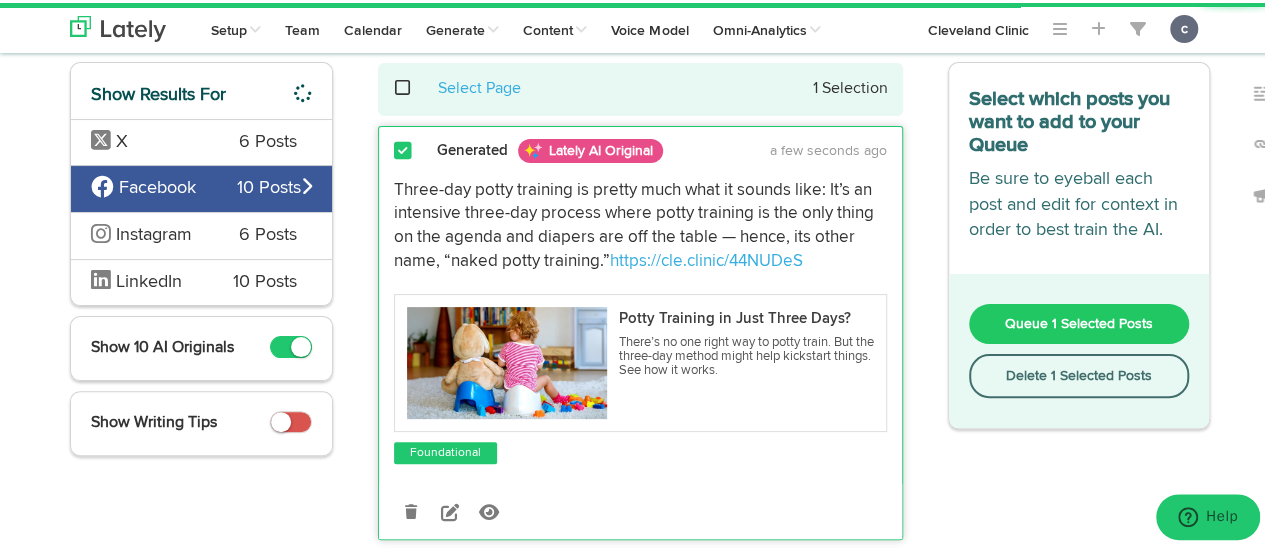 click on "Queue 1 Selected Posts" at bounding box center (1079, 321) 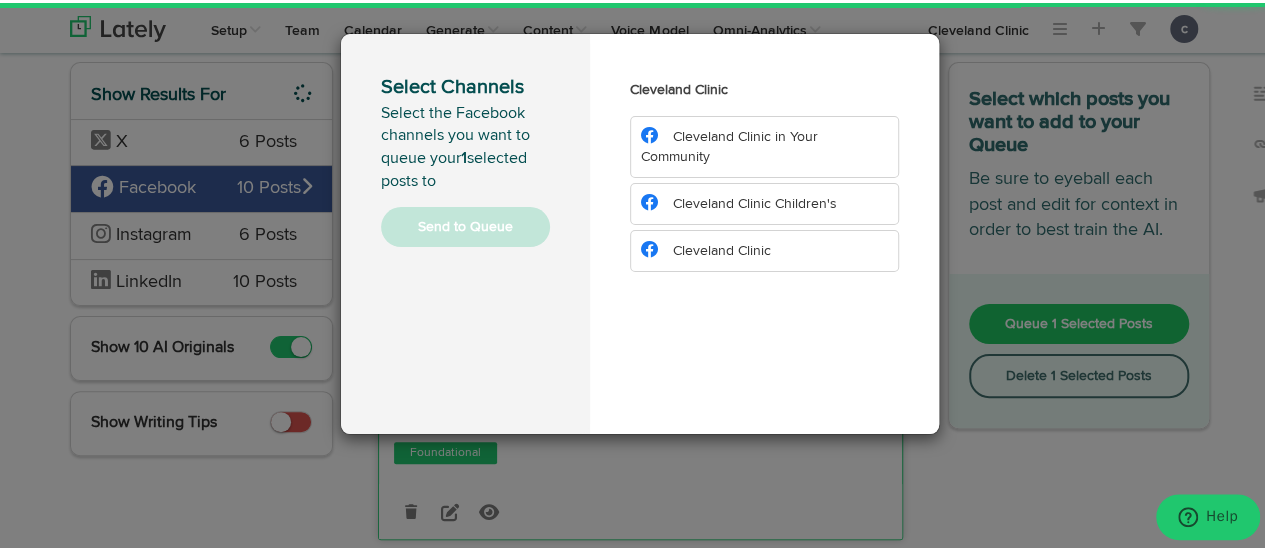 click on "Cleveland Clinic Children's" at bounding box center [729, 144] 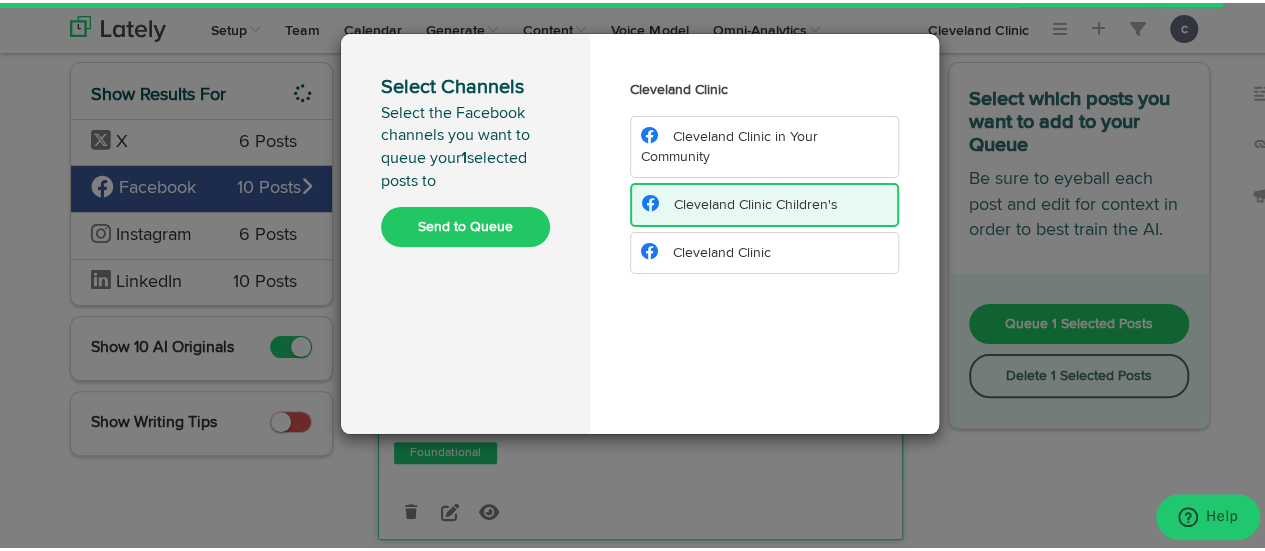 click on "Send to Queue" at bounding box center [465, 224] 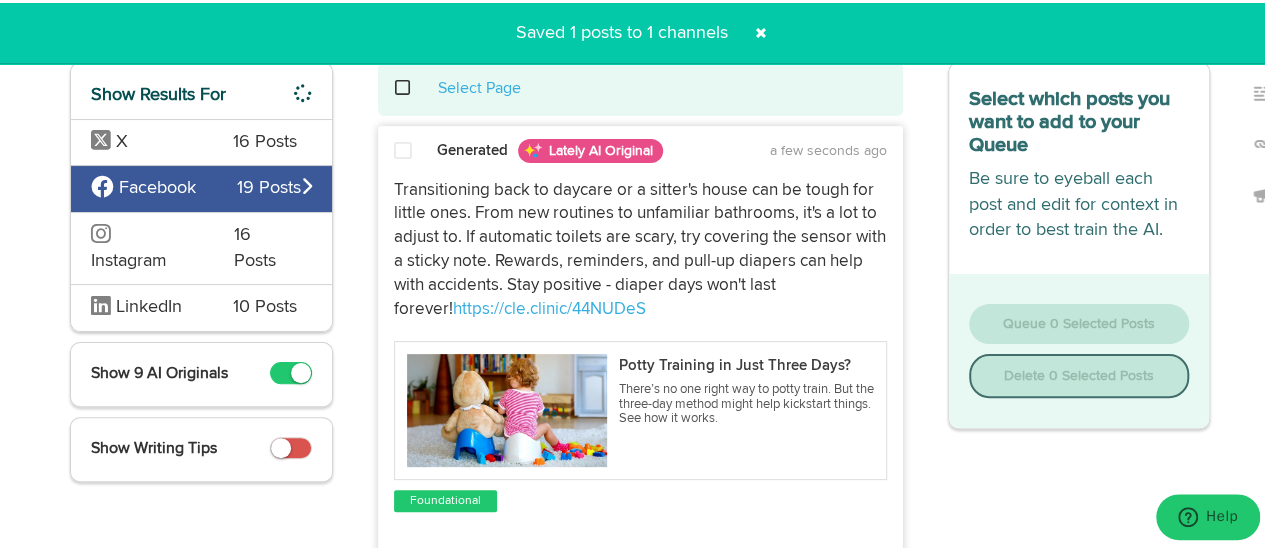 scroll, scrollTop: 0, scrollLeft: 0, axis: both 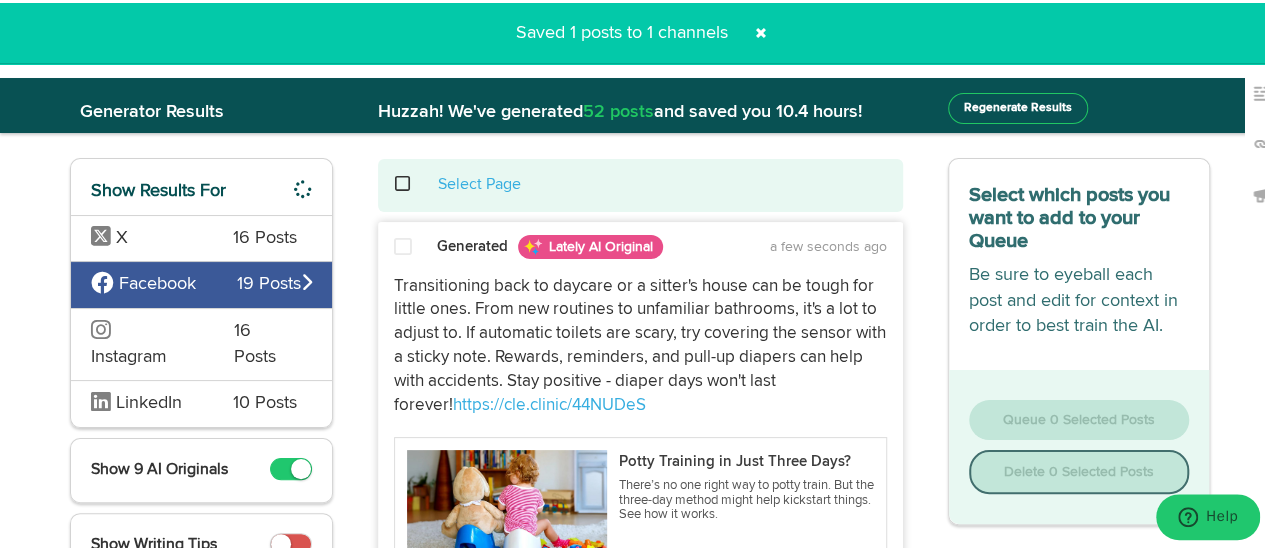 click at bounding box center (761, 30) 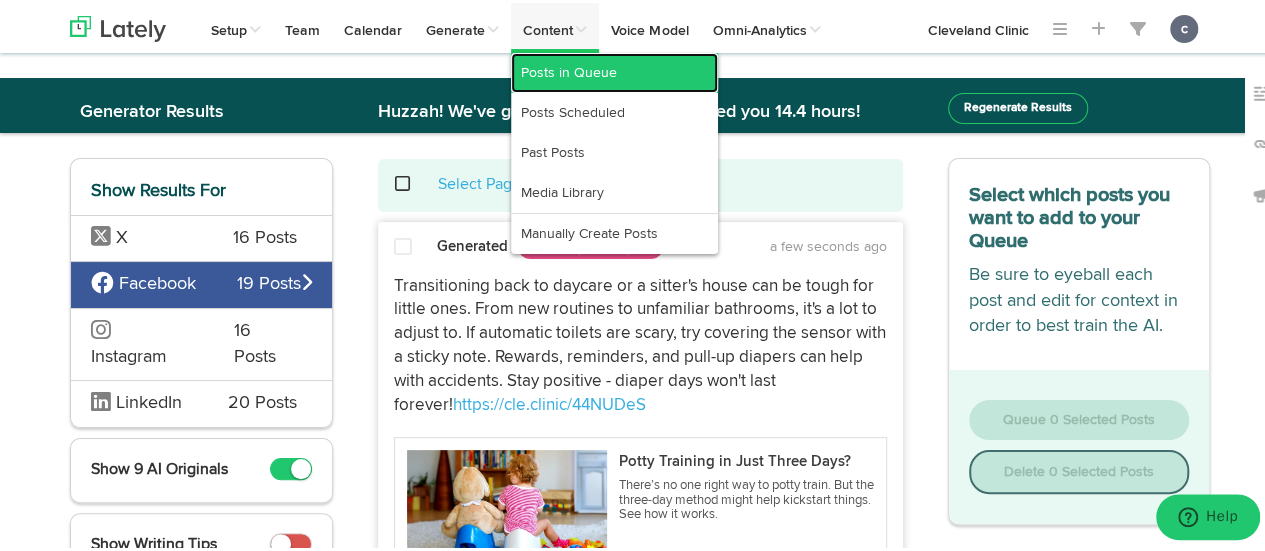 click on "Posts in Queue" at bounding box center (614, 70) 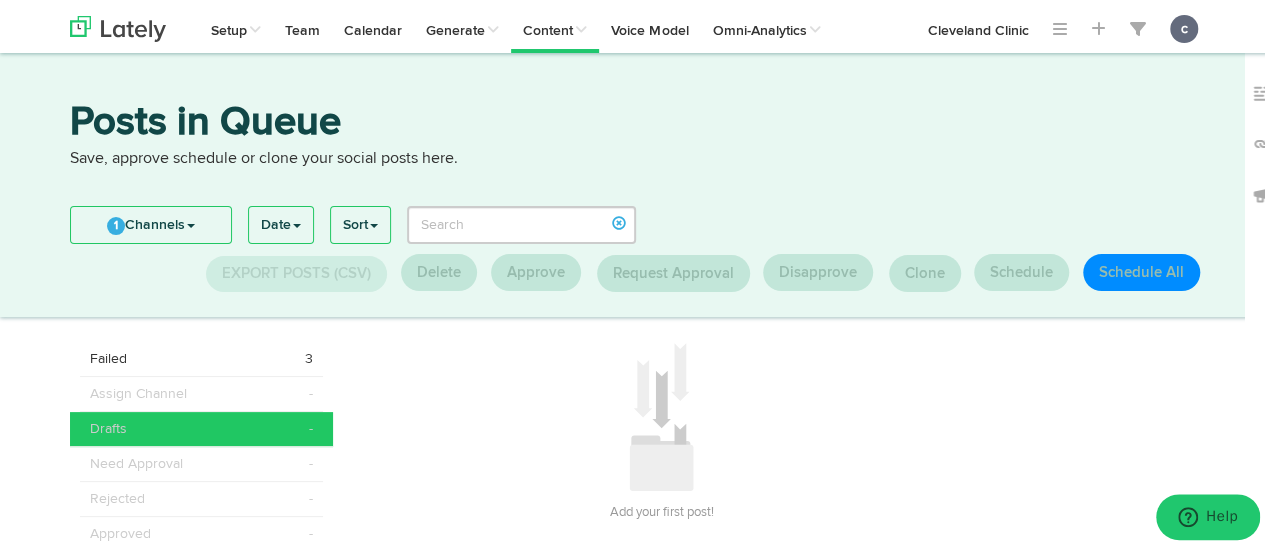 click on "1  Channels
Select All
Cleveland Clinic
Cleveland Clinic in Your Community
Cleveland Clinic Children's
Cleveland Clinic
Cleveland Clinic Children’s
Cleveland Clinic" at bounding box center (356, 217) 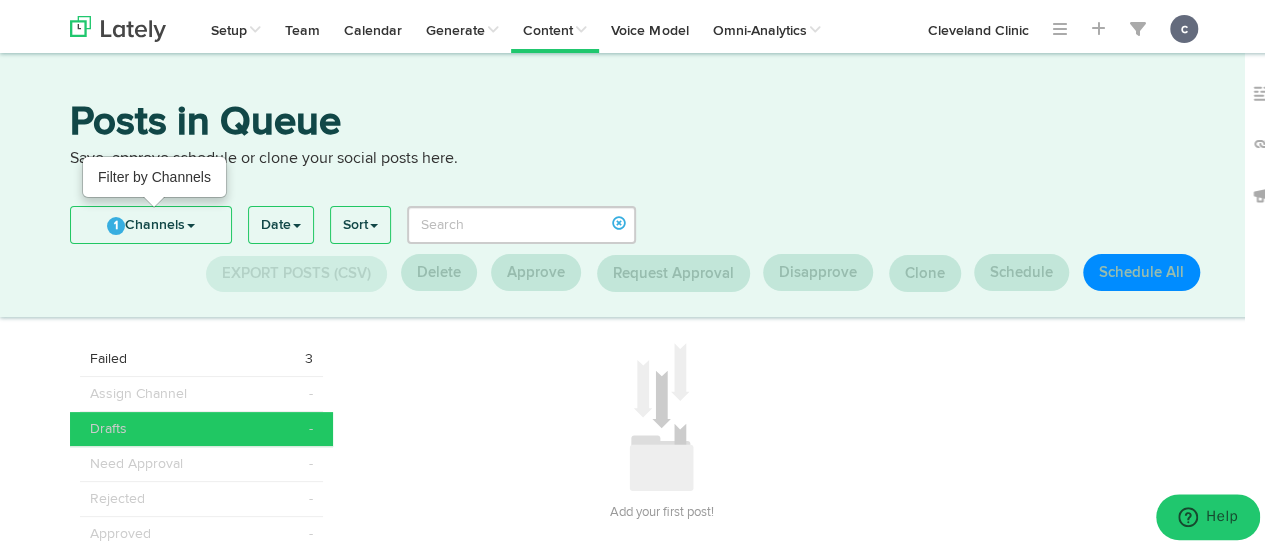click on "1  Channels" at bounding box center (151, 222) 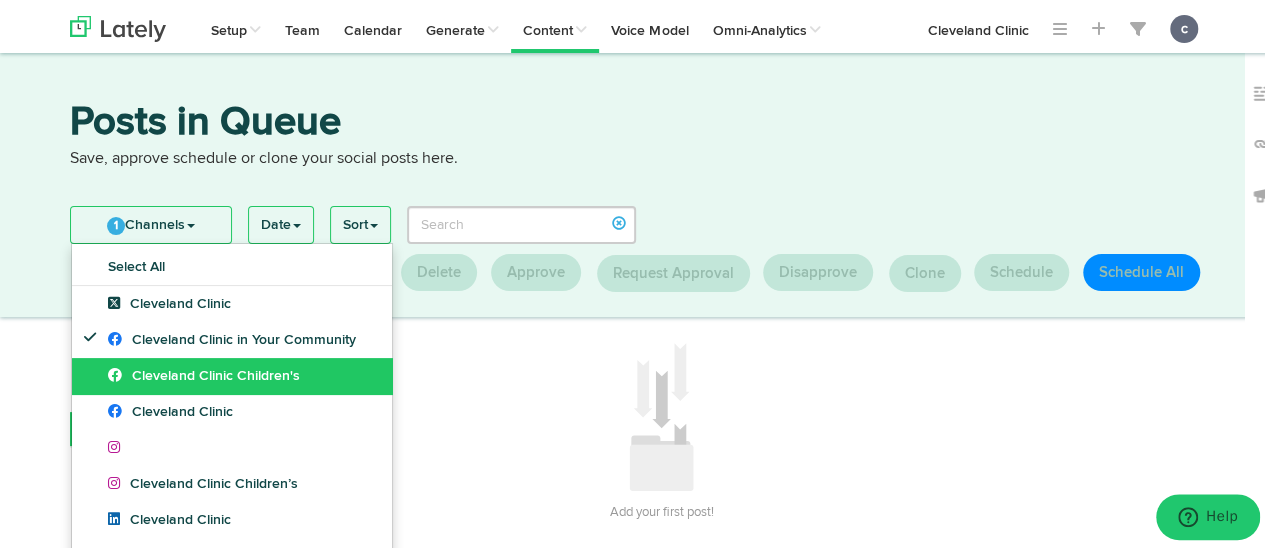 click on "Cleveland Clinic Children's" at bounding box center [169, 301] 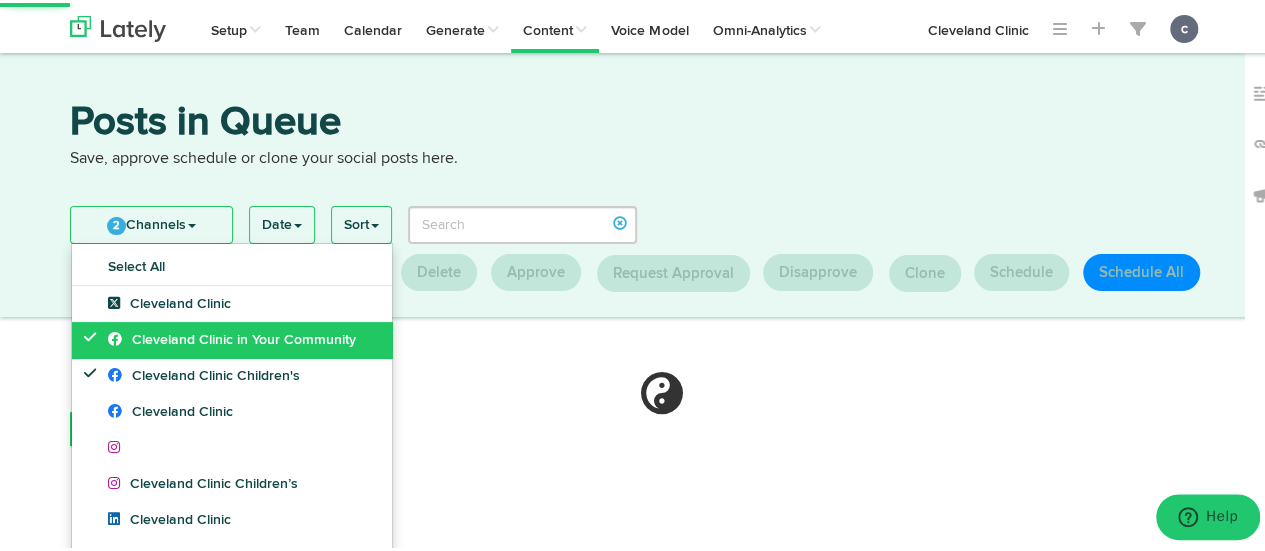 click on "Cleveland Clinic in Your Community" at bounding box center [232, 337] 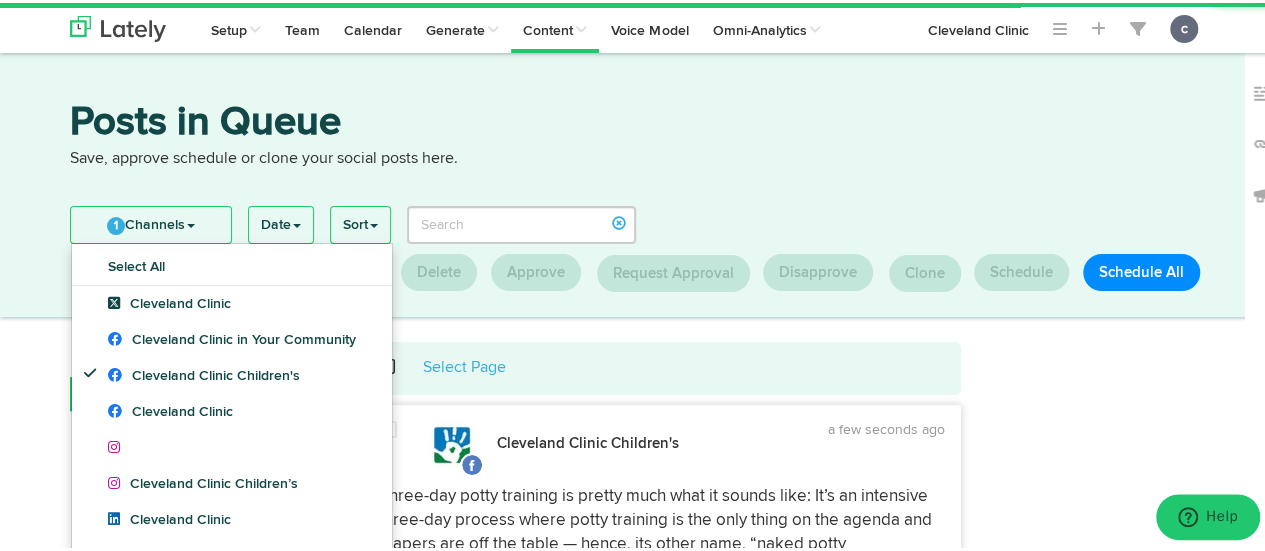 click on "Posts in Queue
Save, approve schedule or clone your social posts here.
1  Channels
Select All
Cleveland Clinic
Cleveland Clinic in Your Community
Cleveland Clinic Children's
Cleveland Clinic" at bounding box center (640, 182) 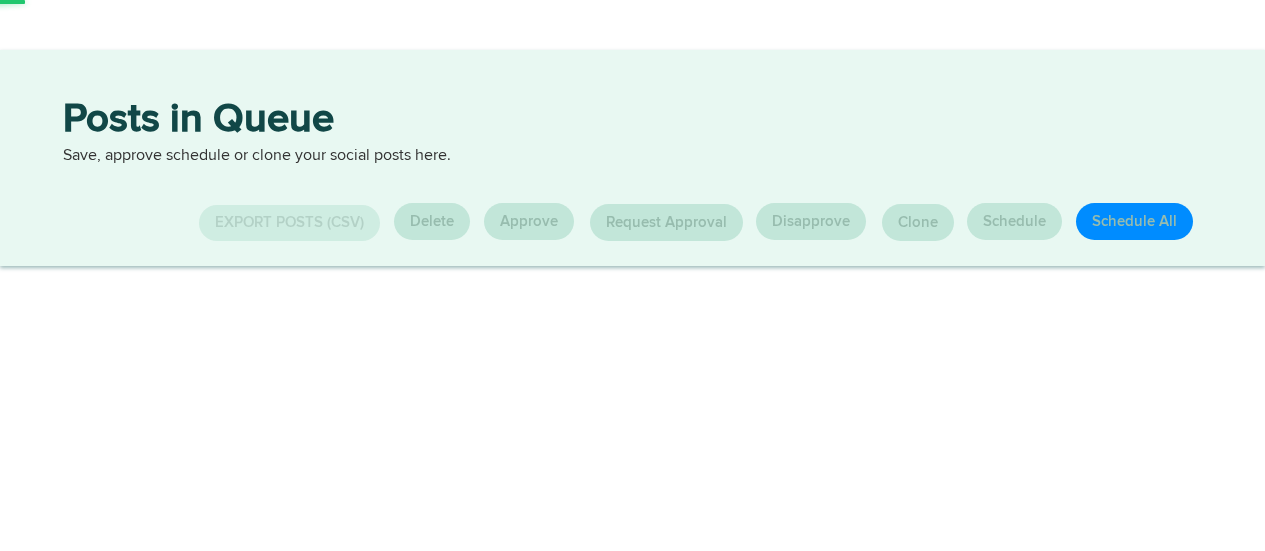 scroll, scrollTop: 0, scrollLeft: 0, axis: both 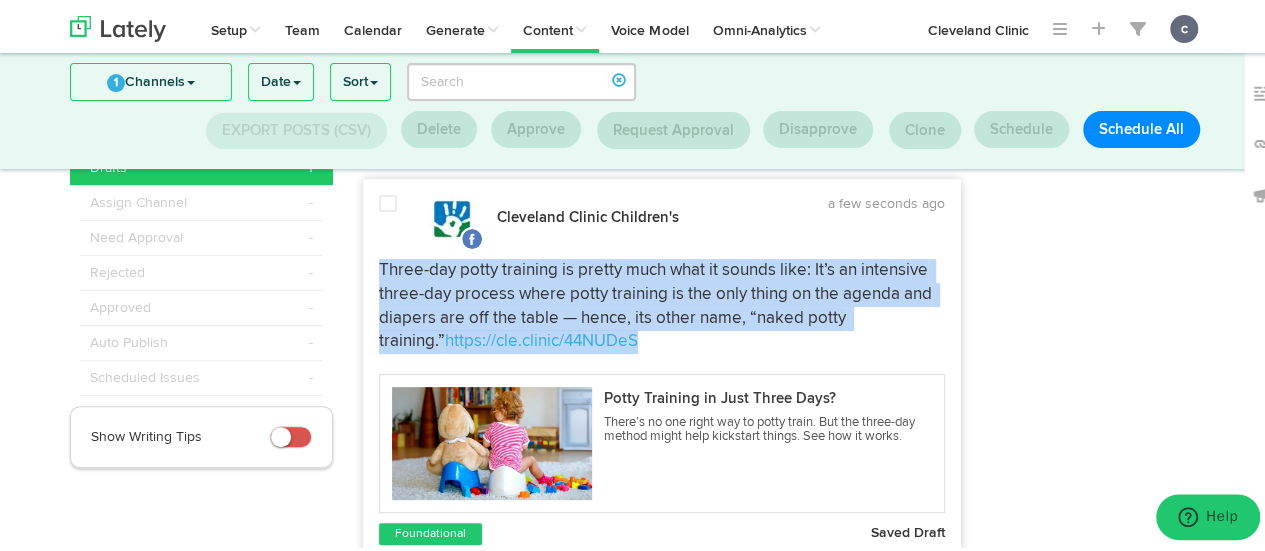drag, startPoint x: 608, startPoint y: 341, endPoint x: 364, endPoint y: 261, distance: 256.78006 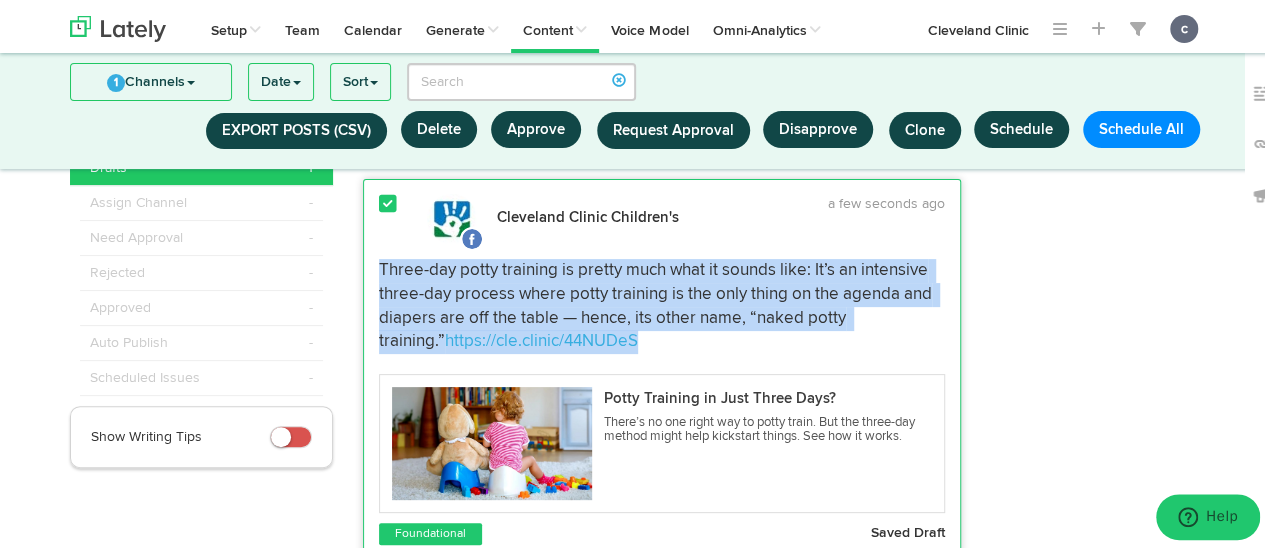 copy on "Three-day potty training is pretty much what it sounds like: It’s an intensive three-day process where potty training is the only thing on the agenda and diapers are off the table — hence, its other name, “naked potty training.”  https://cle.clinic/44NUDeS" 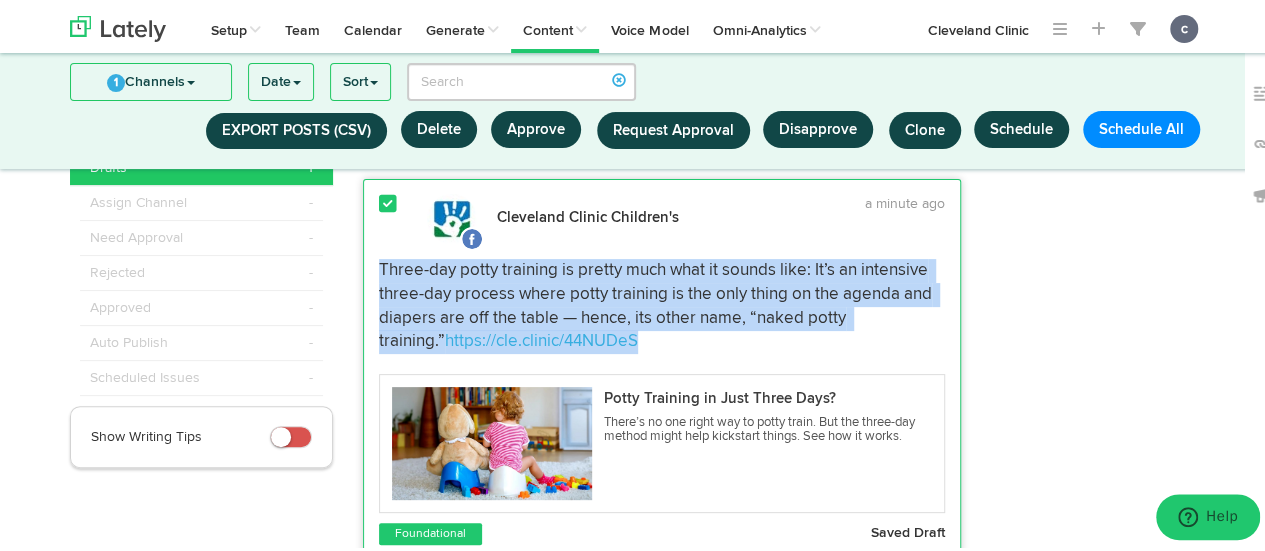 click on "Select Page
1 Selection
Cleveland Clinic Children's
a minute ago" at bounding box center (662, 431) 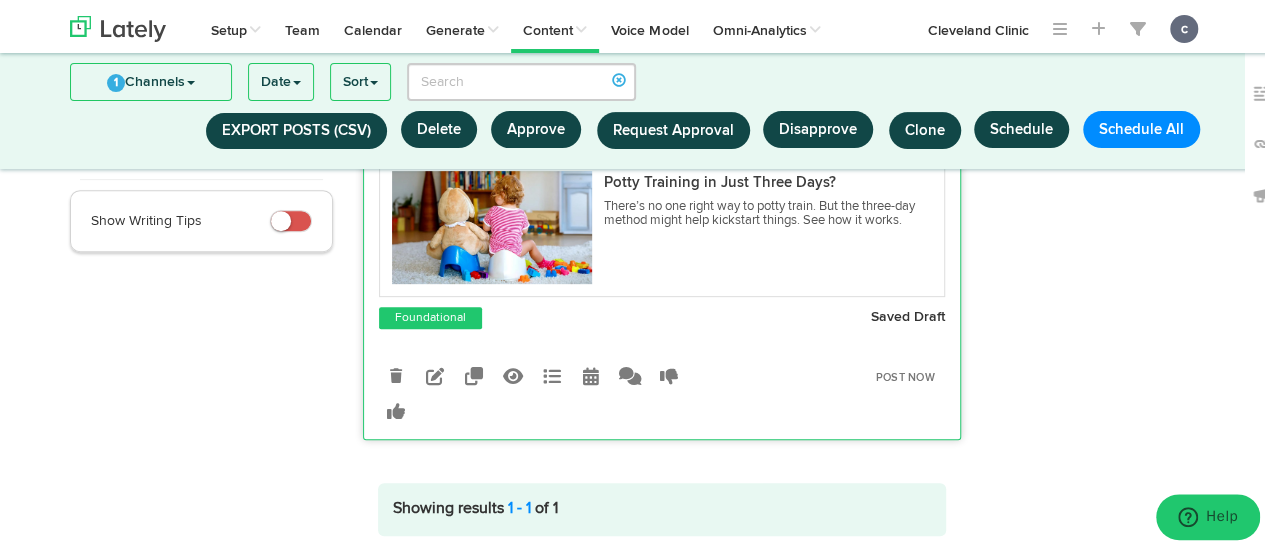 scroll, scrollTop: 316, scrollLeft: 0, axis: vertical 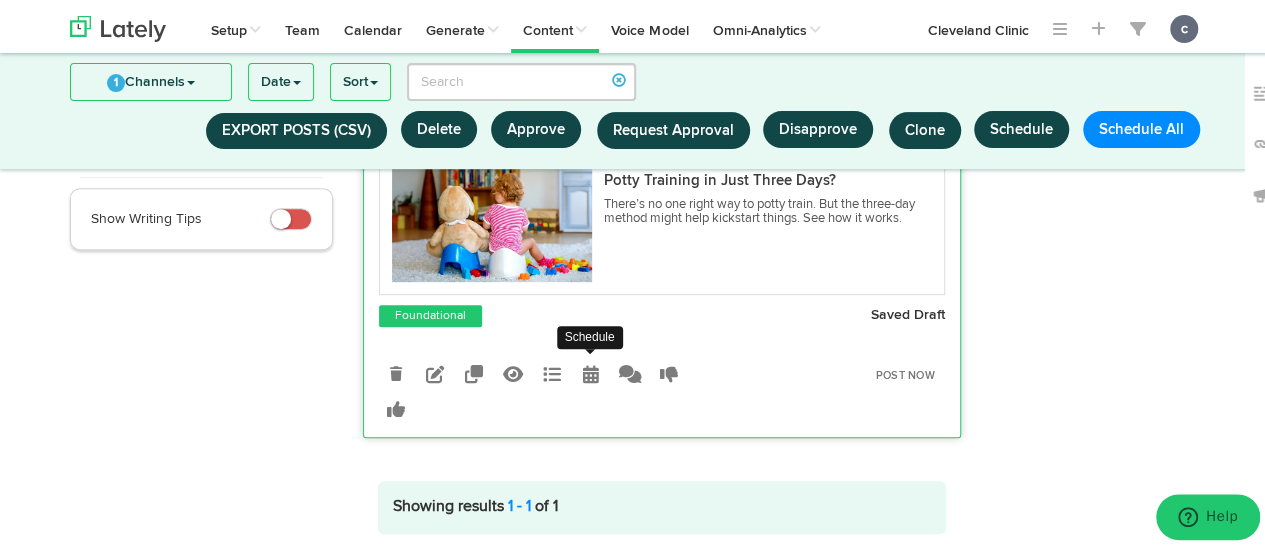 click at bounding box center [591, 371] 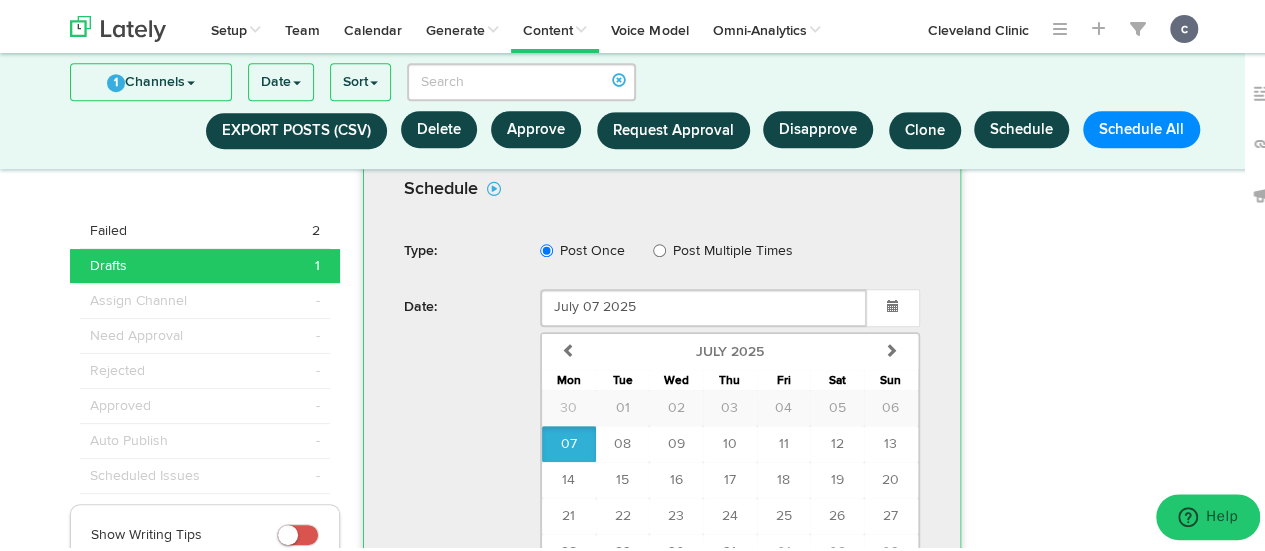 scroll, scrollTop: 606, scrollLeft: 0, axis: vertical 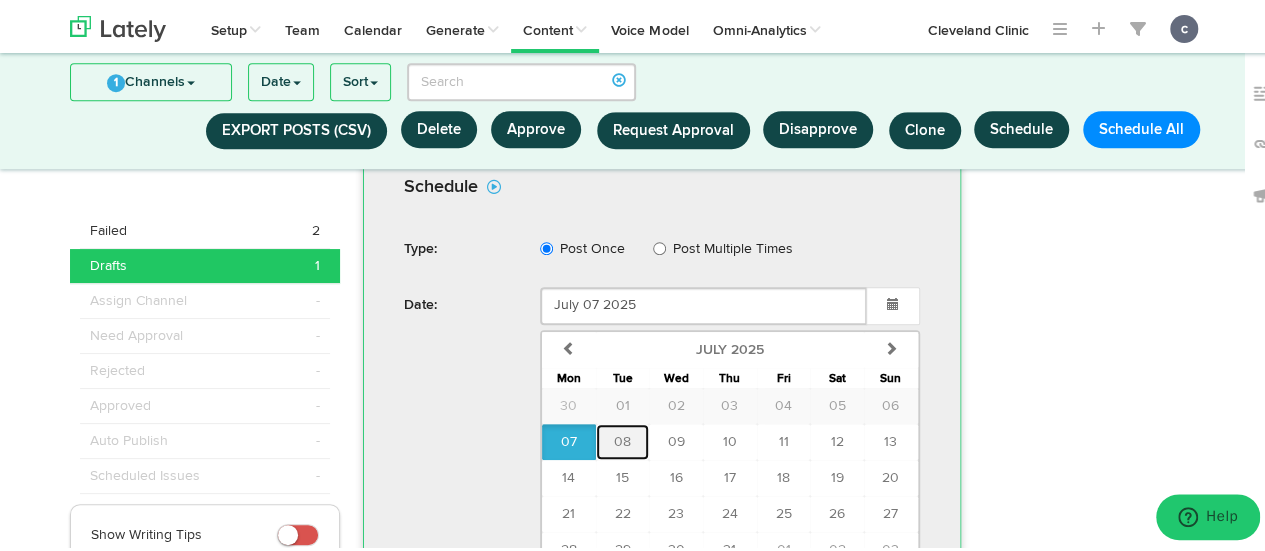 click on "08" at bounding box center (622, 439) 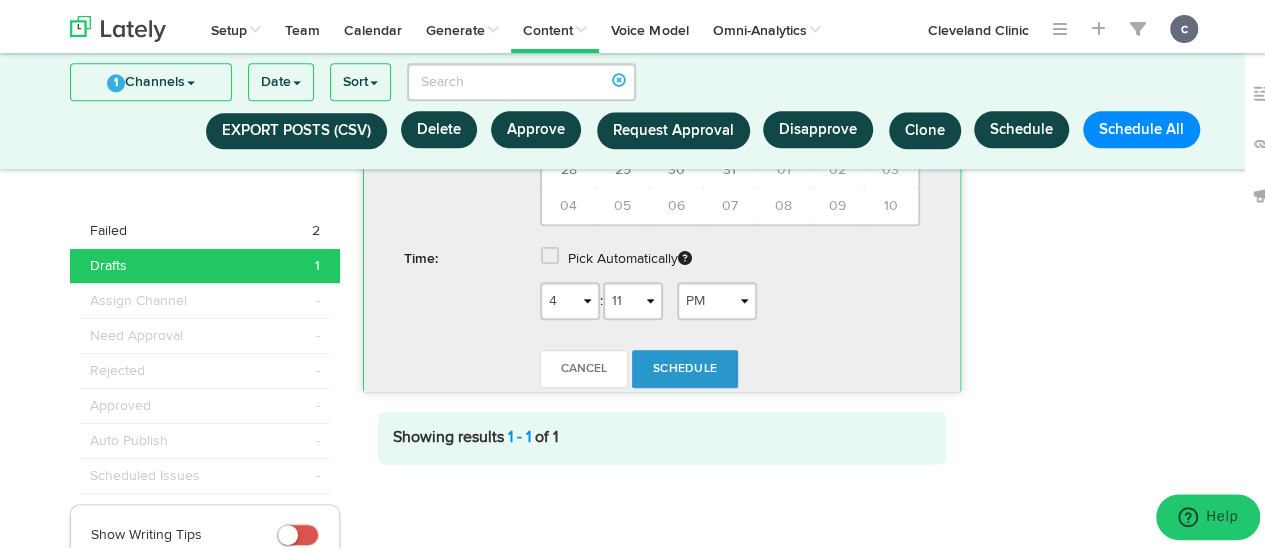 scroll, scrollTop: 984, scrollLeft: 0, axis: vertical 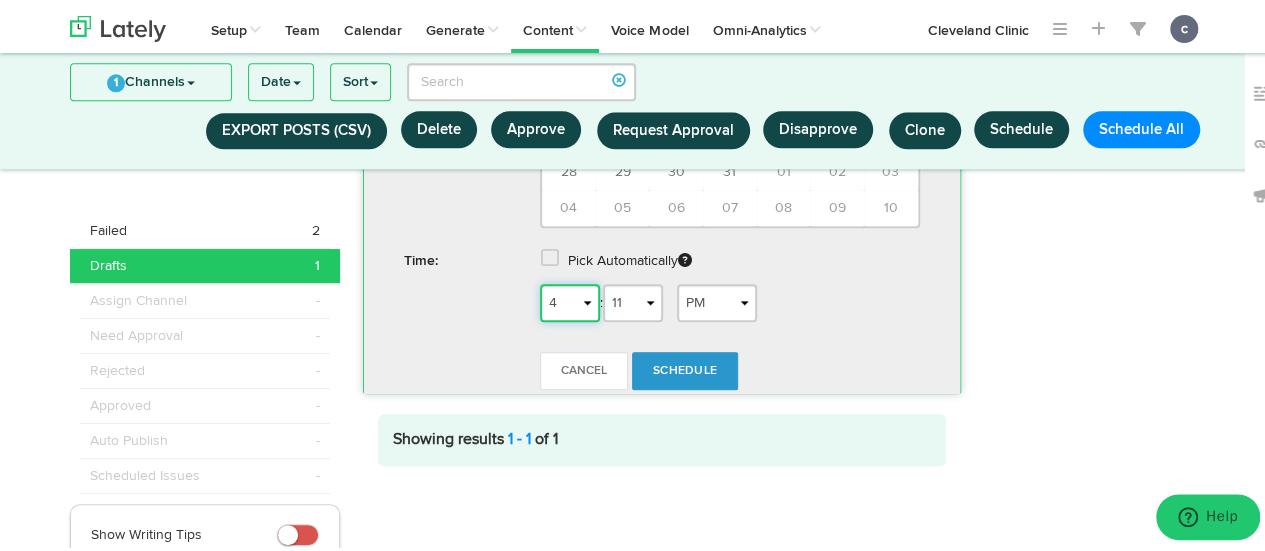 click on "1 2 3 4 5 6 7 8 9 10 11 12" at bounding box center (570, 300) 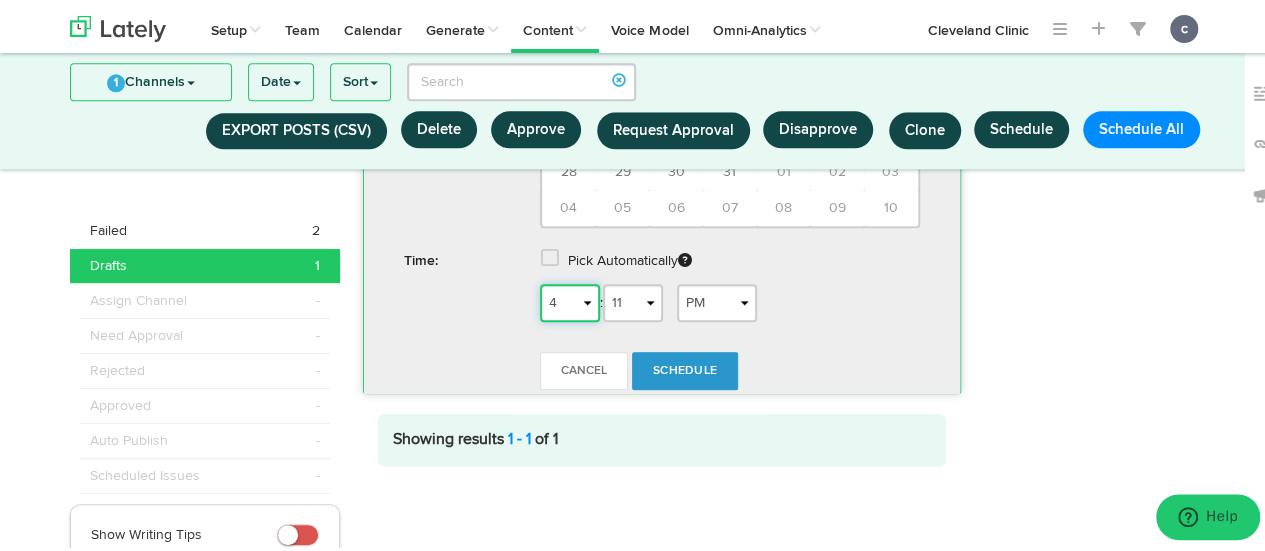 select on "8" 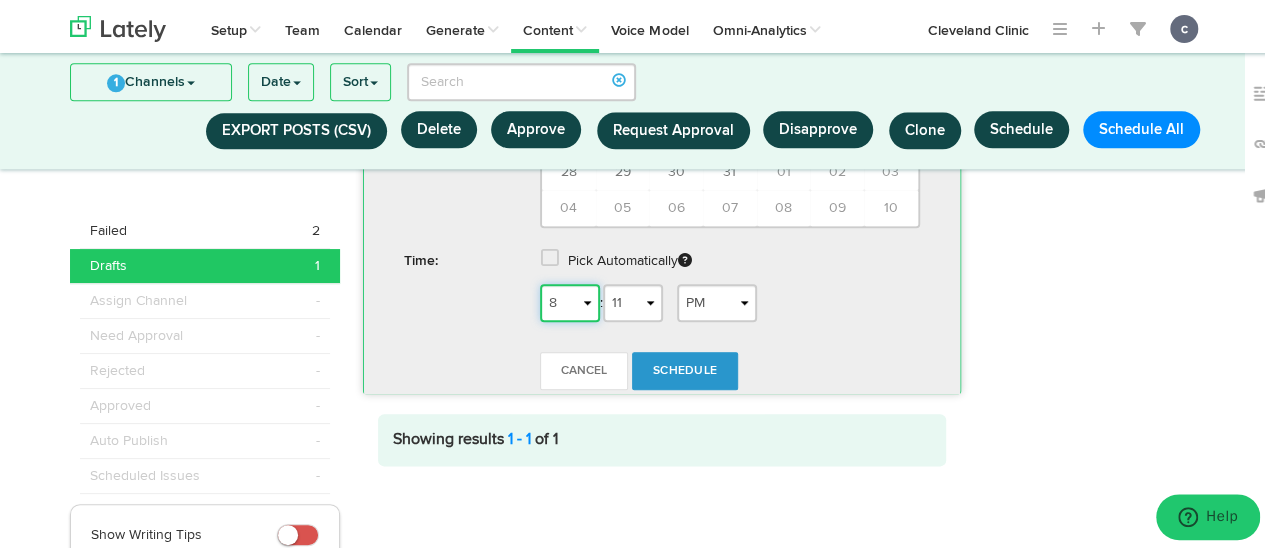 click on "1 2 3 4 5 6 7 8 9 10 11 12" at bounding box center (570, 300) 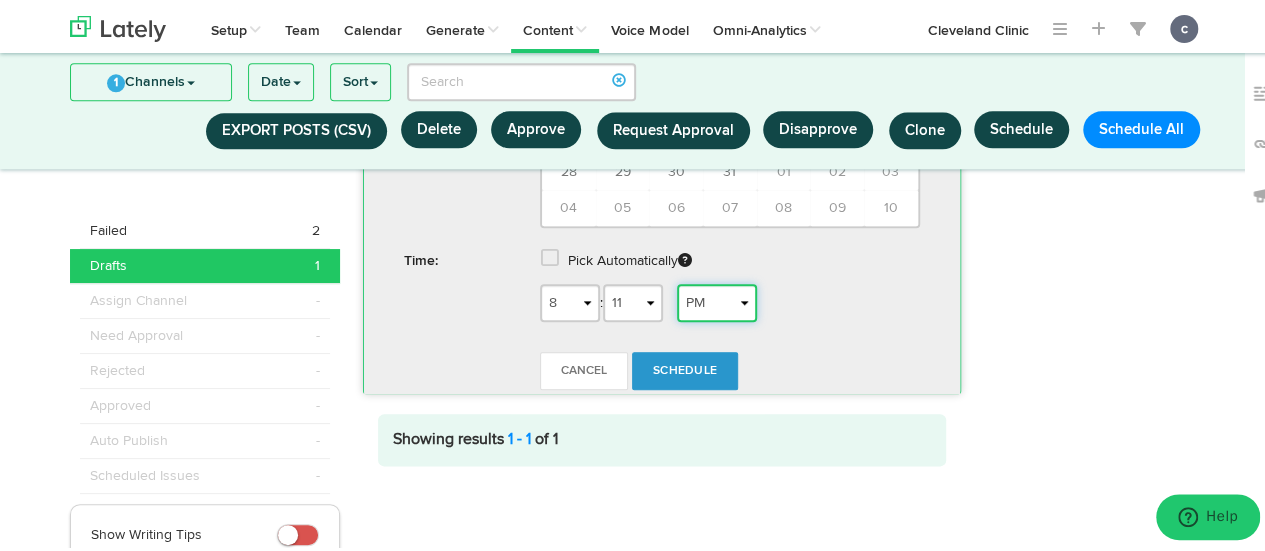 click on "AM PM" at bounding box center [717, 300] 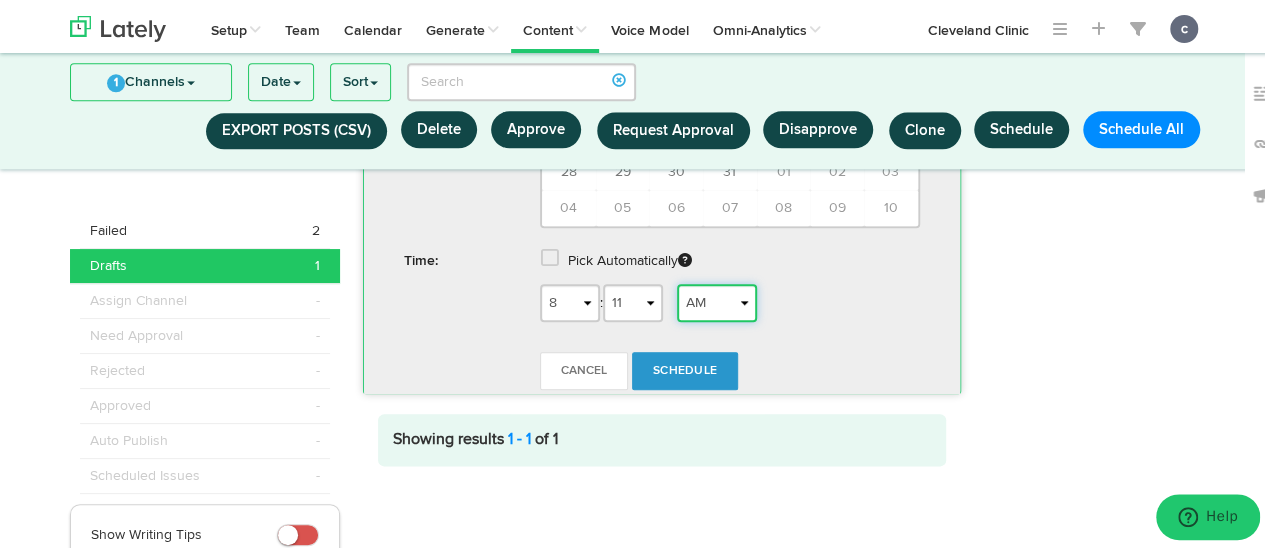 click on "AM PM" at bounding box center [717, 300] 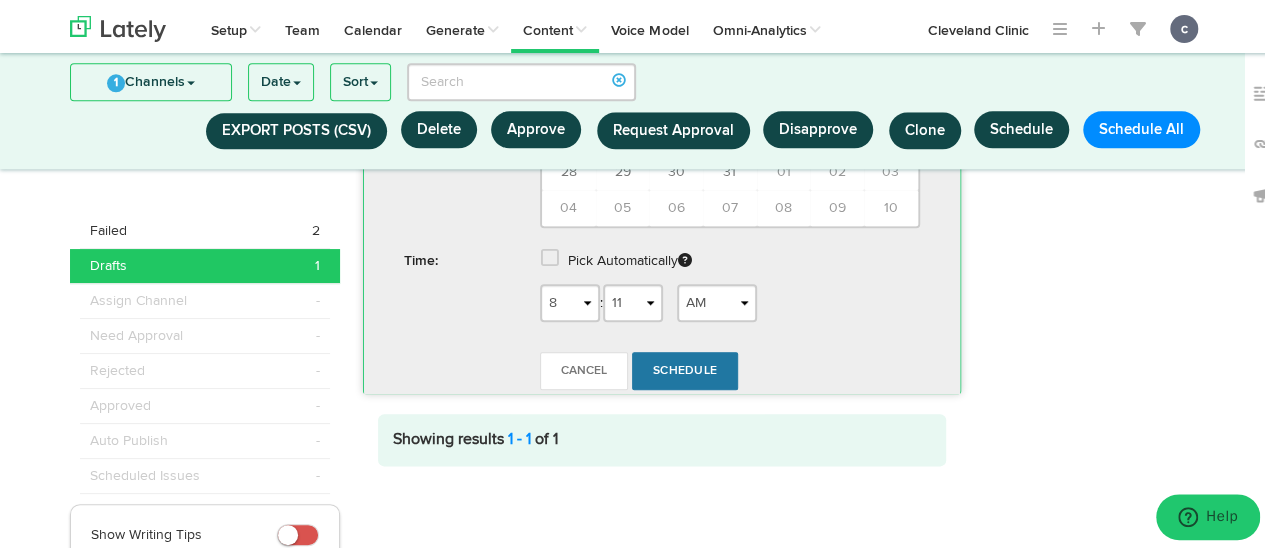 click on "Schedule" at bounding box center (685, 368) 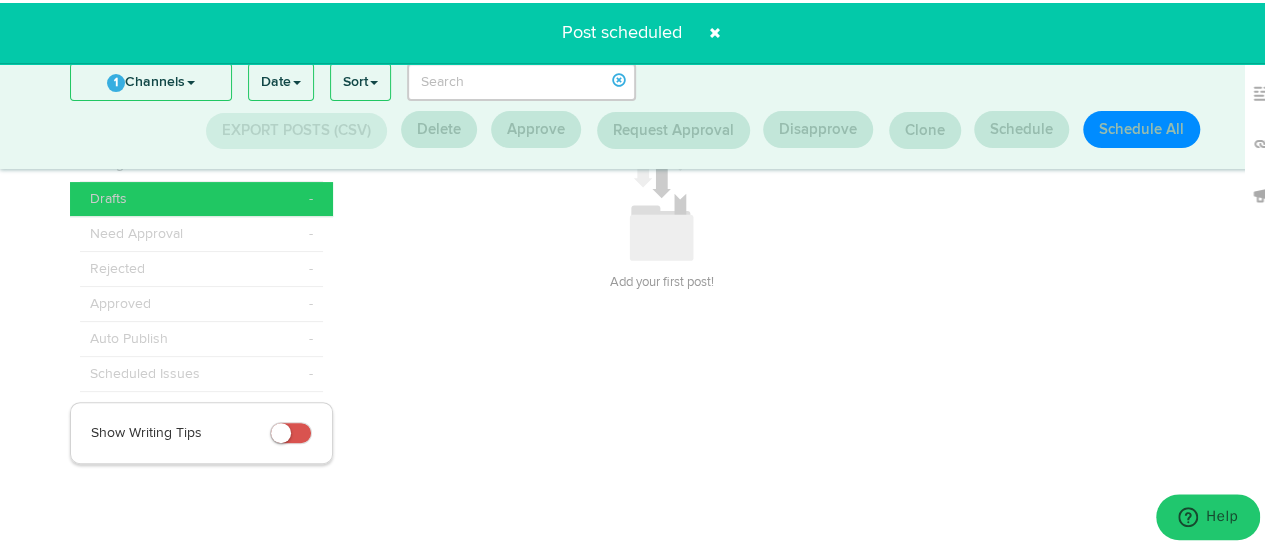 scroll, scrollTop: 98, scrollLeft: 0, axis: vertical 